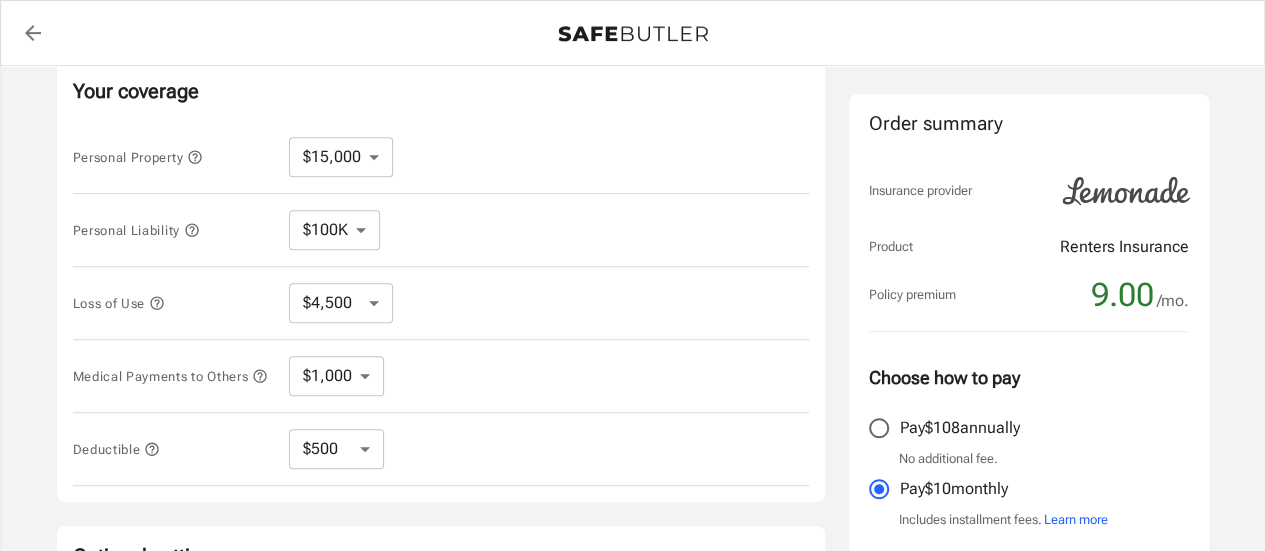 scroll, scrollTop: 400, scrollLeft: 0, axis: vertical 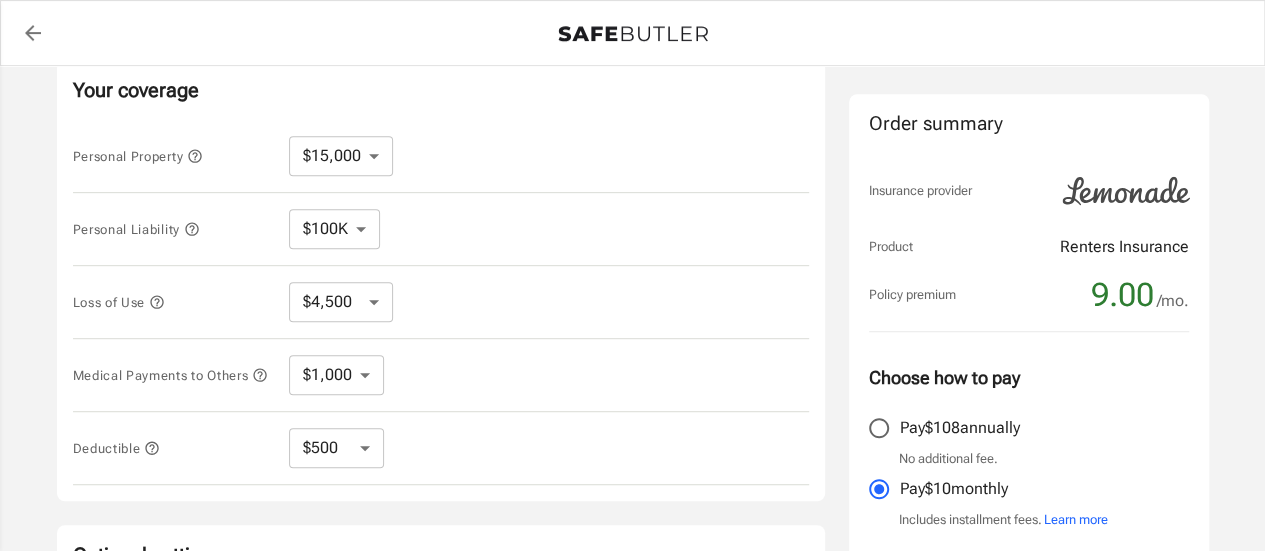 click on "$10,000 $15,000 $20,000 $25,000 $30,000 $40,000 $50,000 $100K $150K $200K $250K" at bounding box center (341, 156) 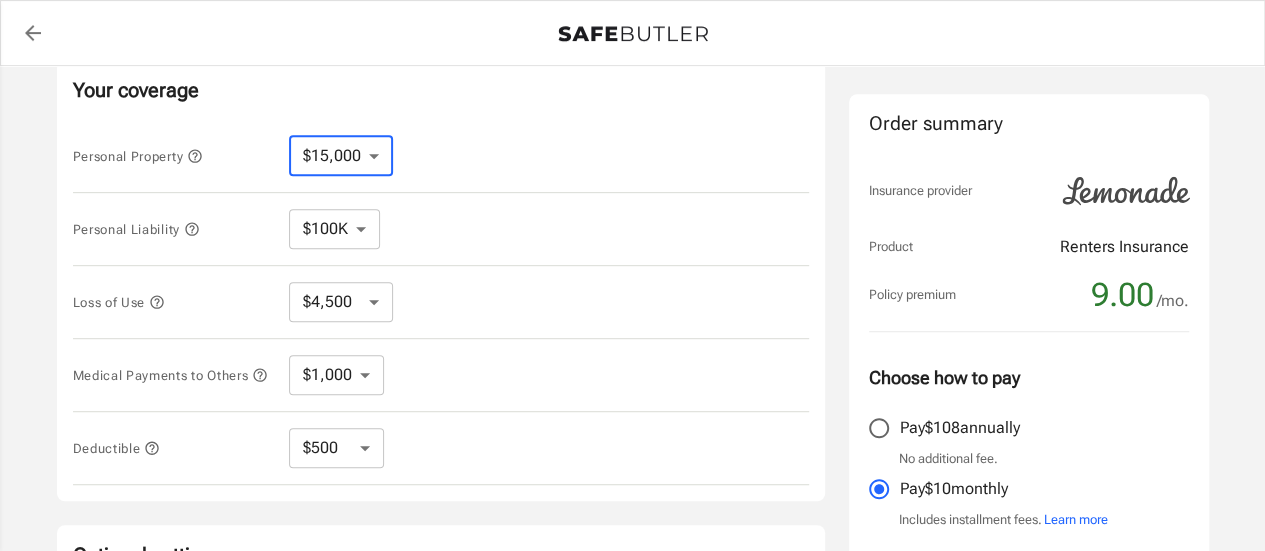 select on "10000" 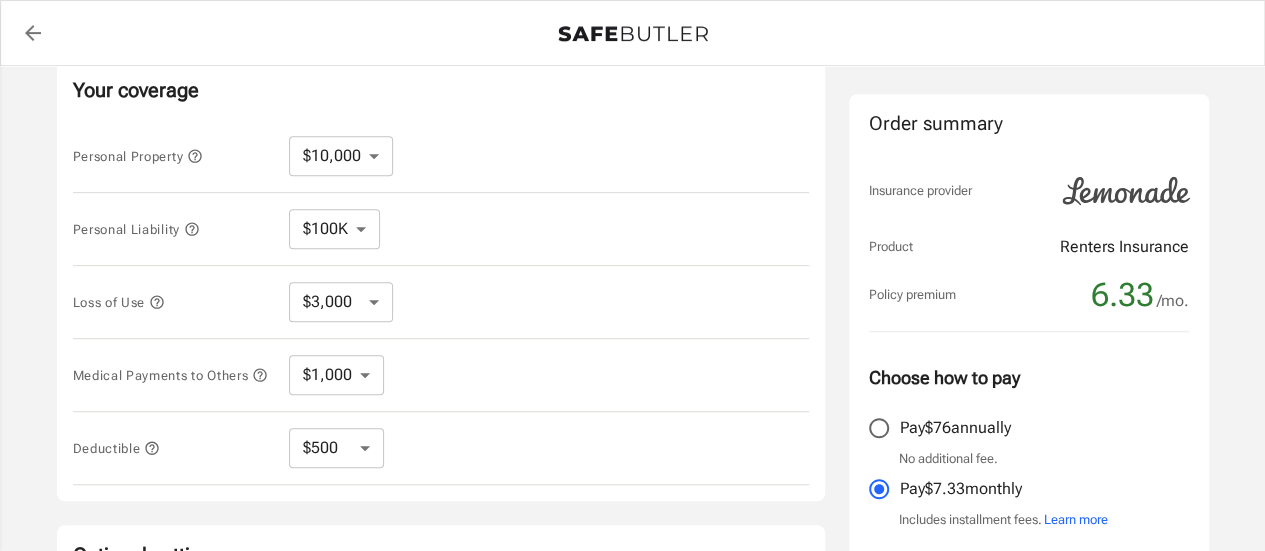 click on "$100K $200K $300K $400K $500K $1M" at bounding box center [334, 229] 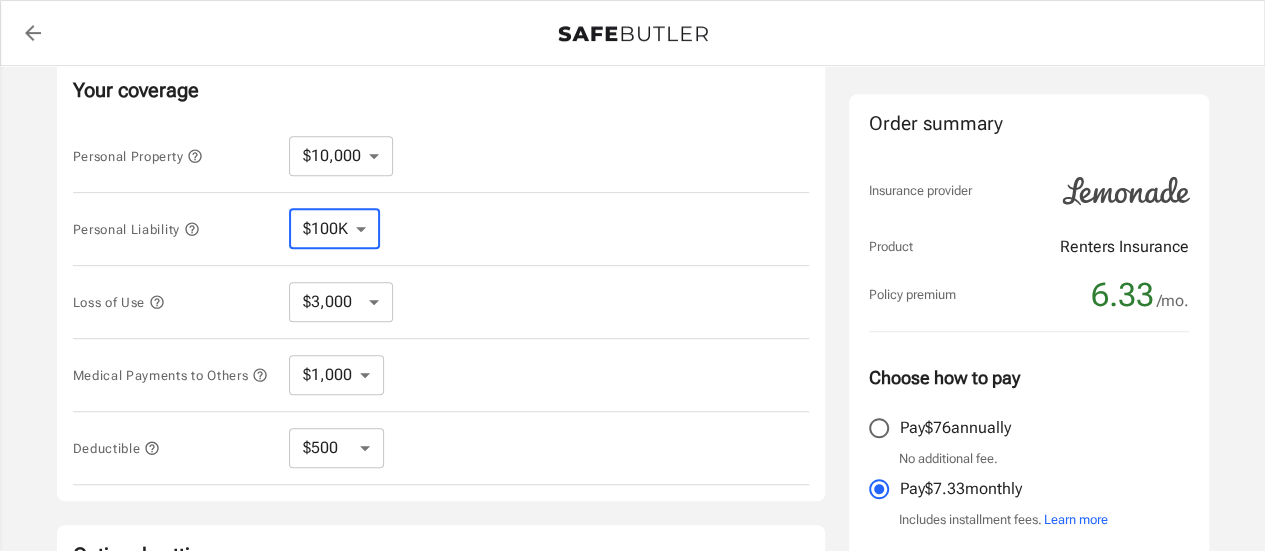 select on "300000" 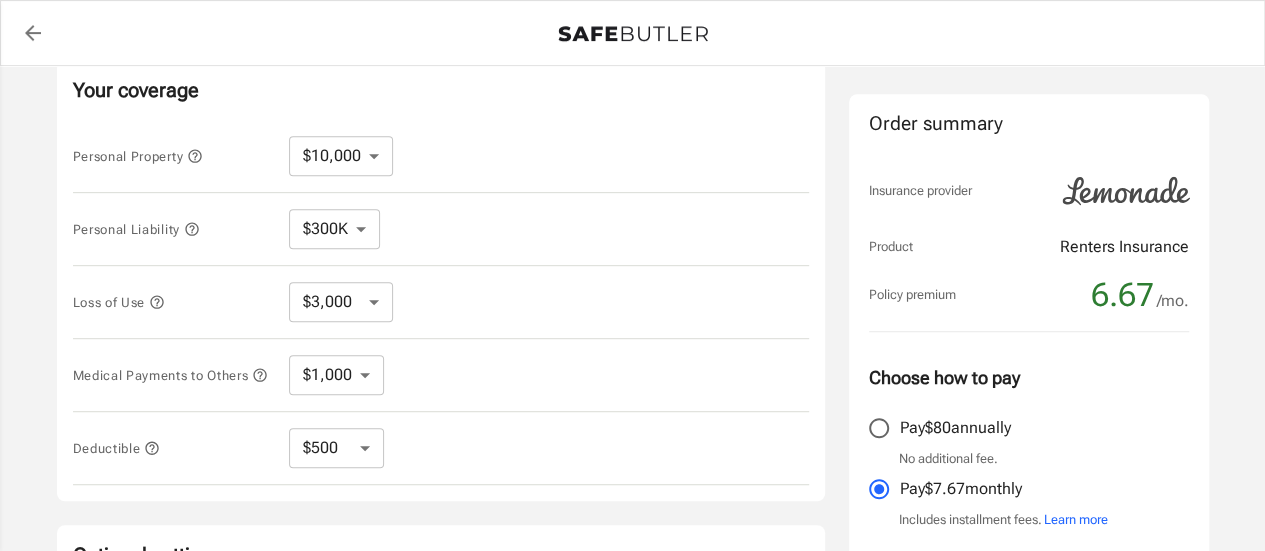 click on "Personal Liability   $100K $200K $300K $400K $500K $1M ​" at bounding box center [441, 229] 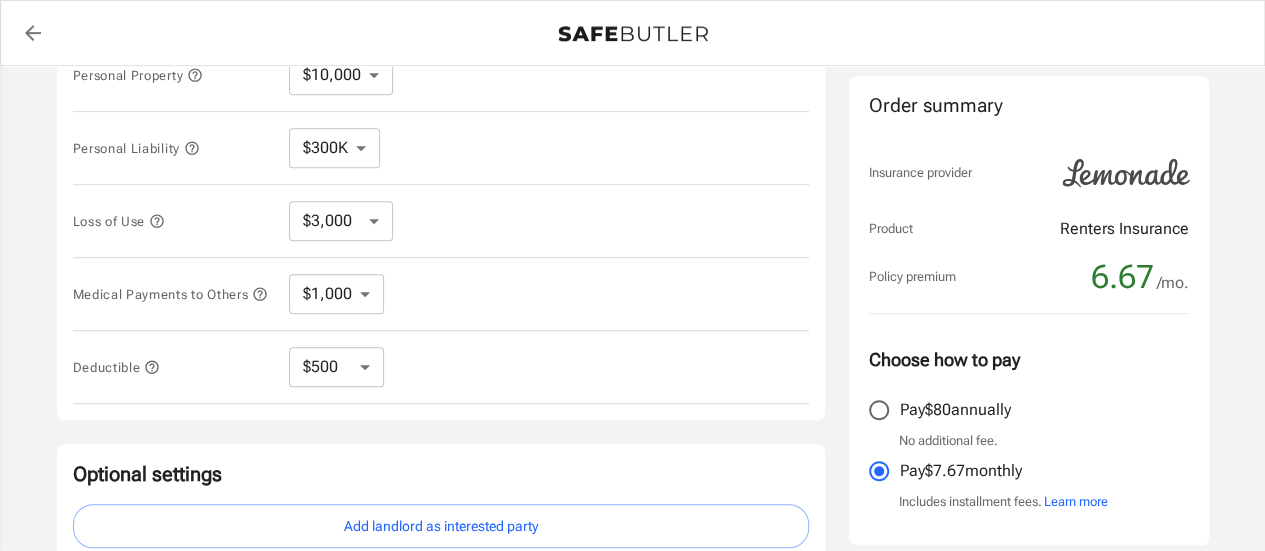 scroll, scrollTop: 500, scrollLeft: 0, axis: vertical 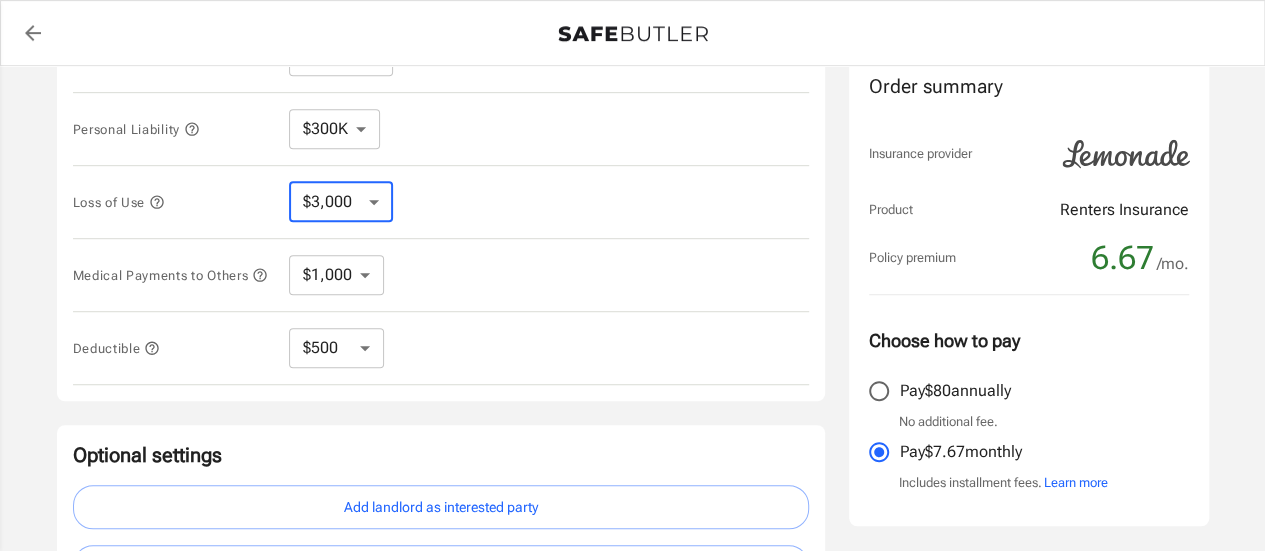 click on "$3,000 $6,000 $12,000 $21,000 $36,000 $60,000 $96,000 $153K $198K" at bounding box center (341, 202) 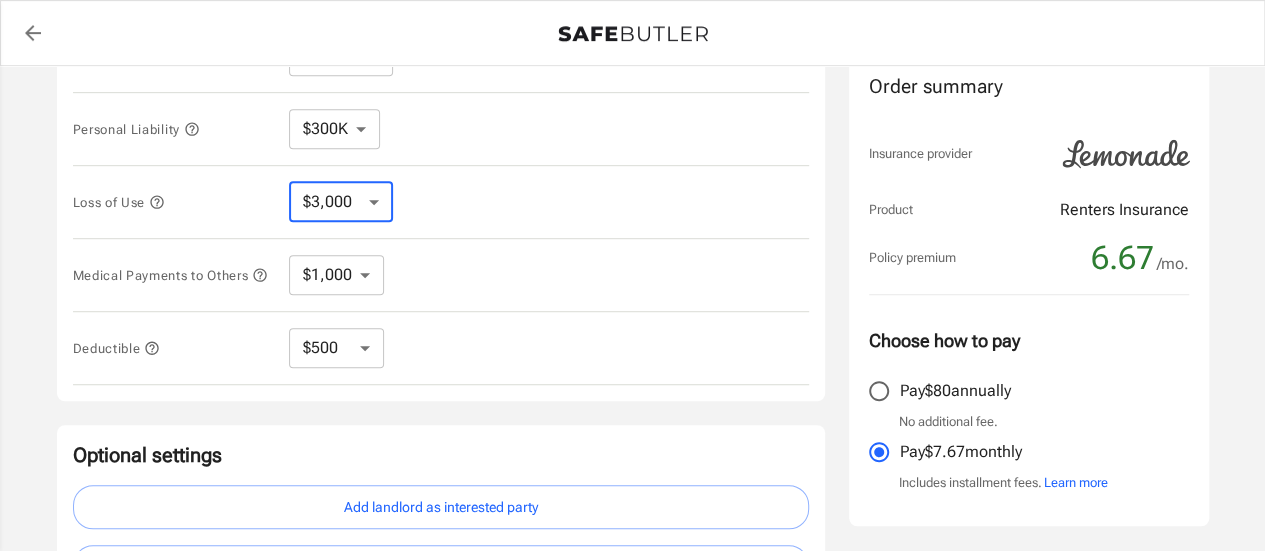click on "Loss of Use" at bounding box center [173, 55] 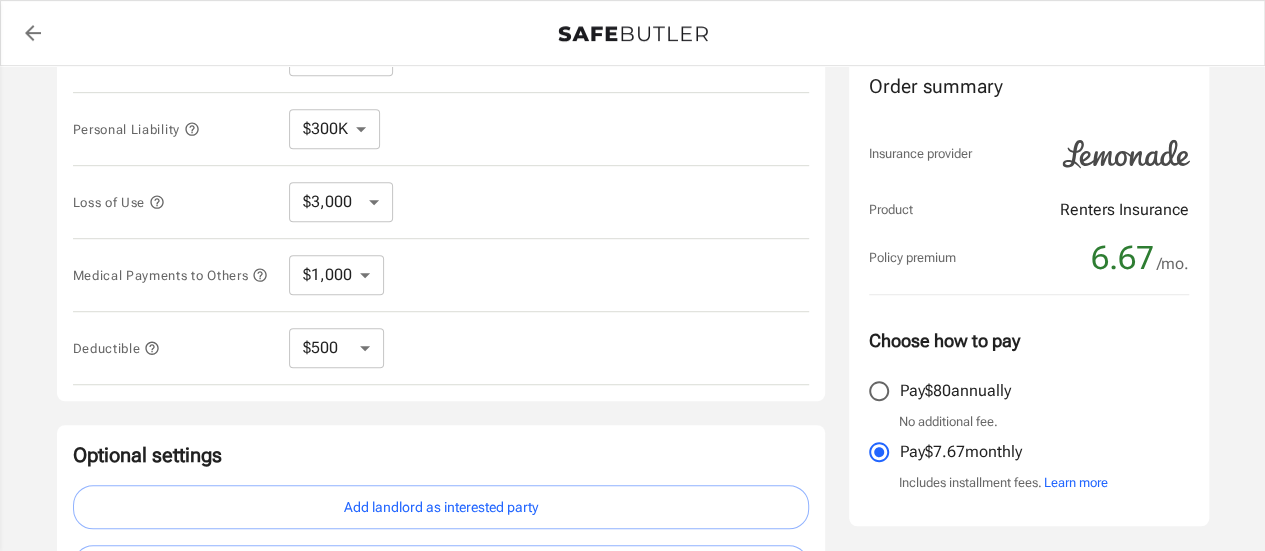 click at bounding box center (195, 56) 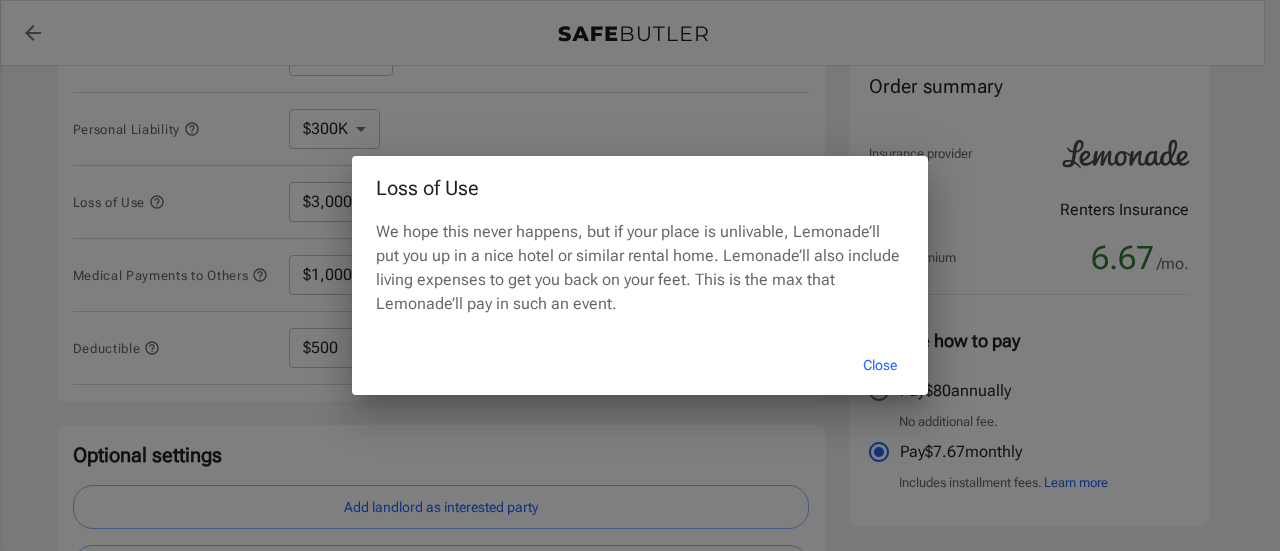 click on "Close" at bounding box center (880, 365) 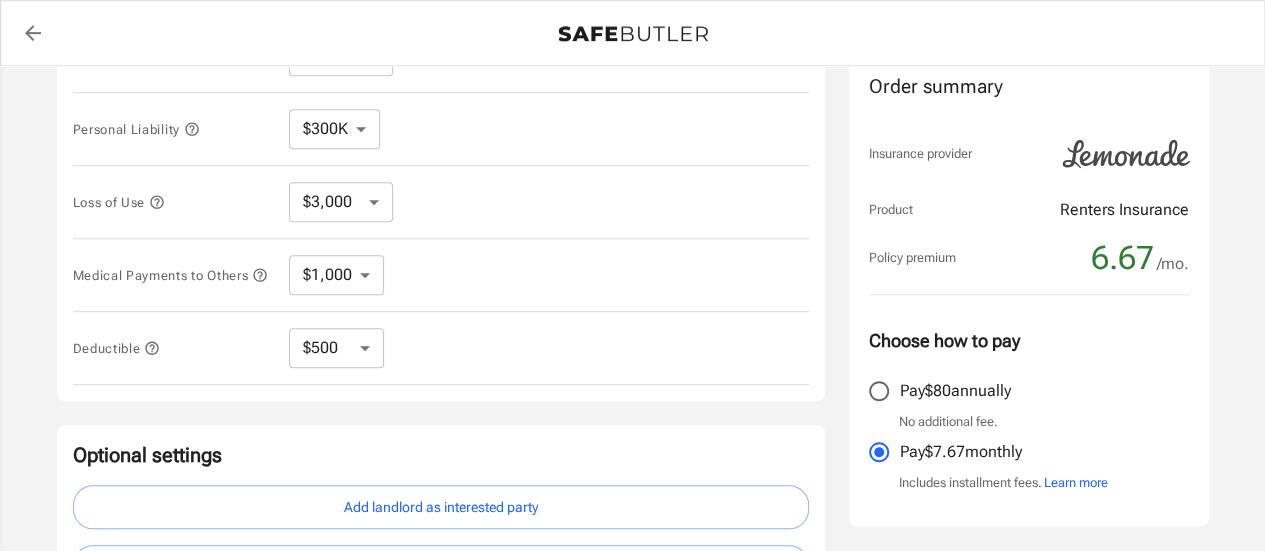 click on "$3,000 $6,000 $12,000 $21,000 $36,000 $60,000 $96,000 $153K $198K" at bounding box center (341, 202) 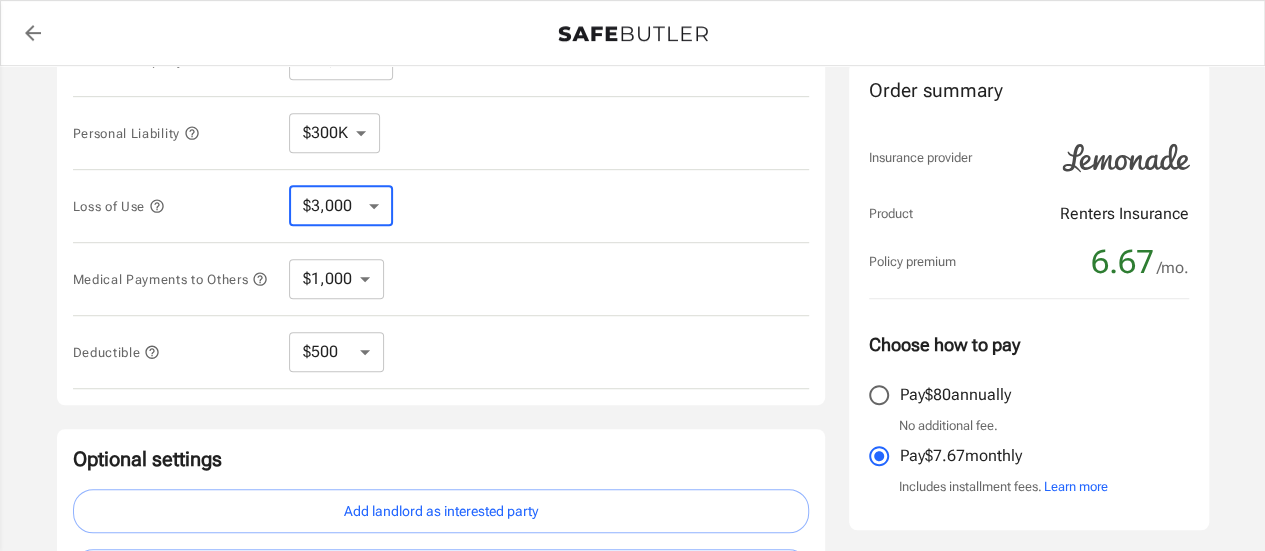 scroll, scrollTop: 500, scrollLeft: 0, axis: vertical 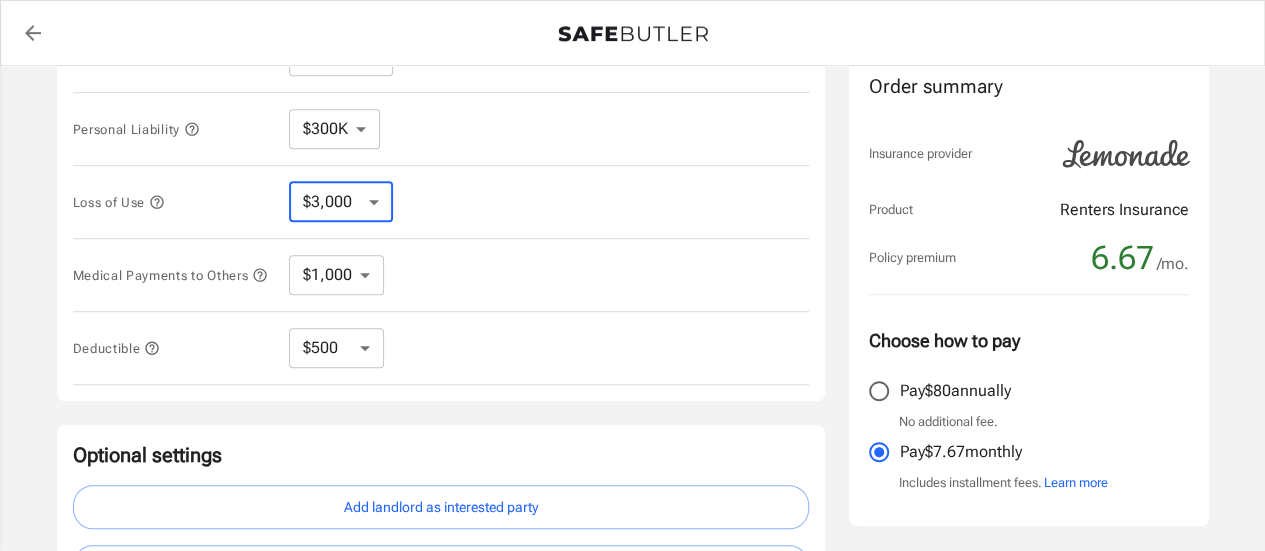 click on "$3,000 $6,000 $12,000 $21,000 $36,000 $60,000 $96,000 $153K $198K" at bounding box center [341, 202] 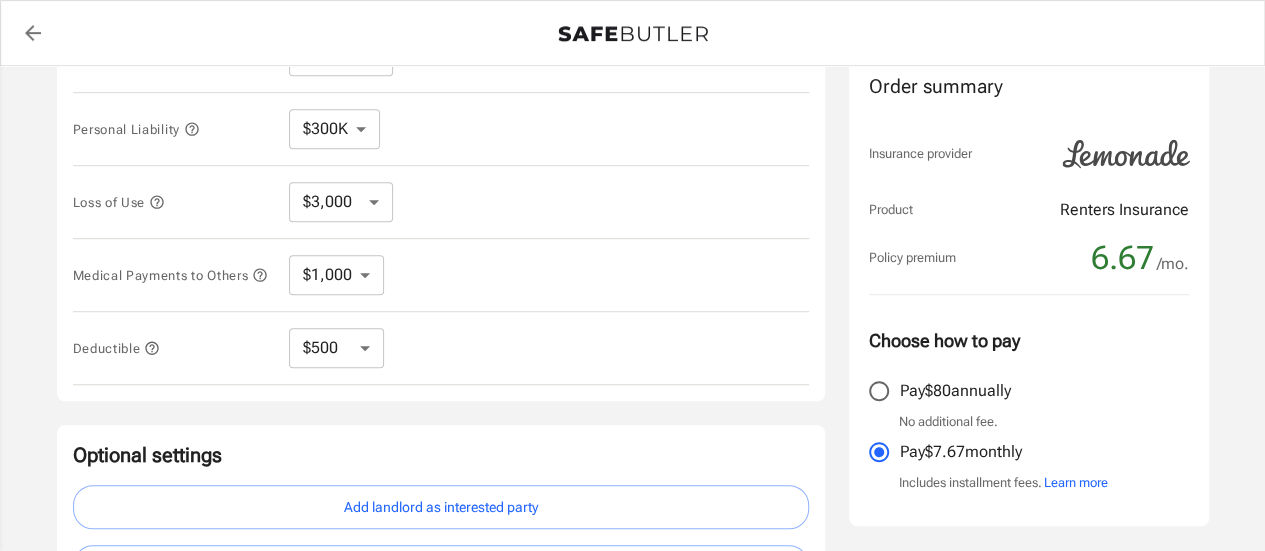 click on "Loss of Use   $3,000 $6,000 $12,000 $21,000 $36,000 $60,000 $96,000 $153K $198K ​" at bounding box center [441, 202] 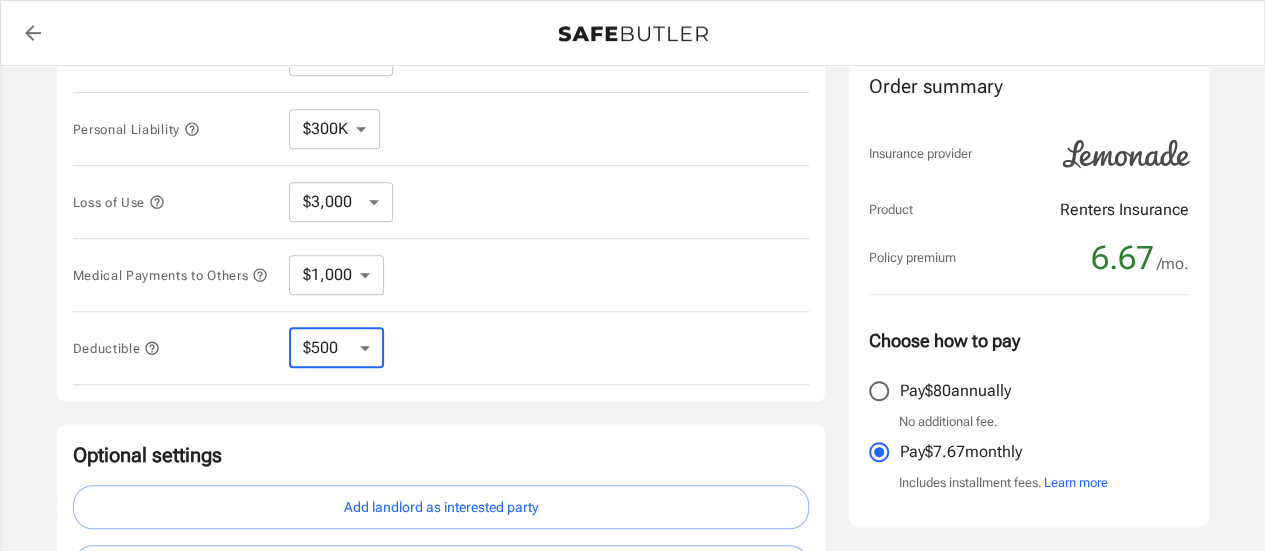 click on "$250 $500 $1,000 $2,500" at bounding box center (336, 348) 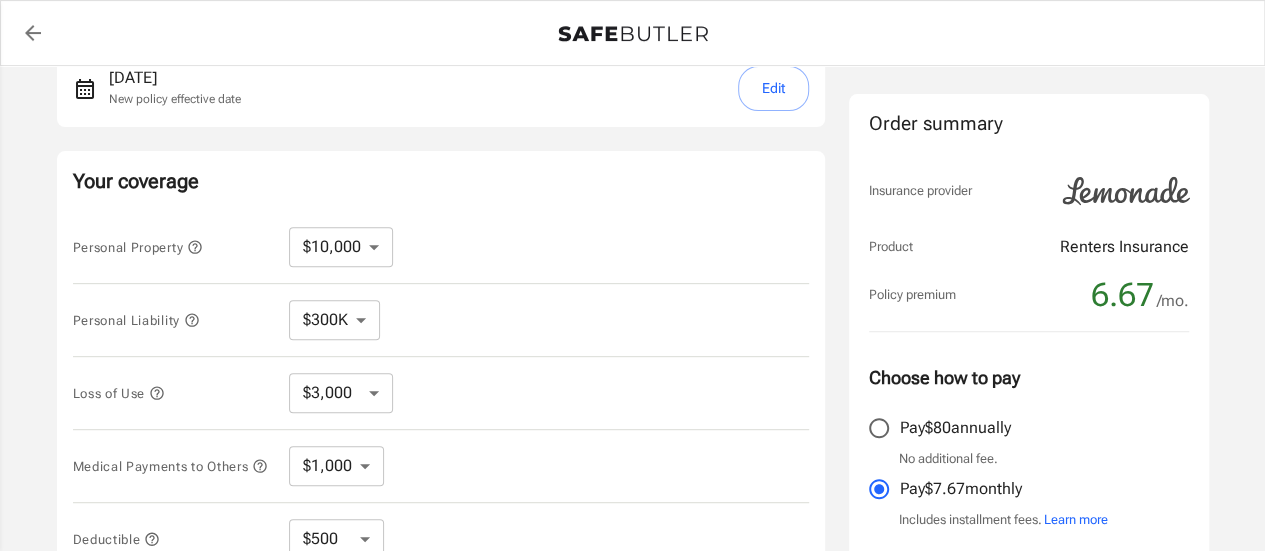 scroll, scrollTop: 300, scrollLeft: 0, axis: vertical 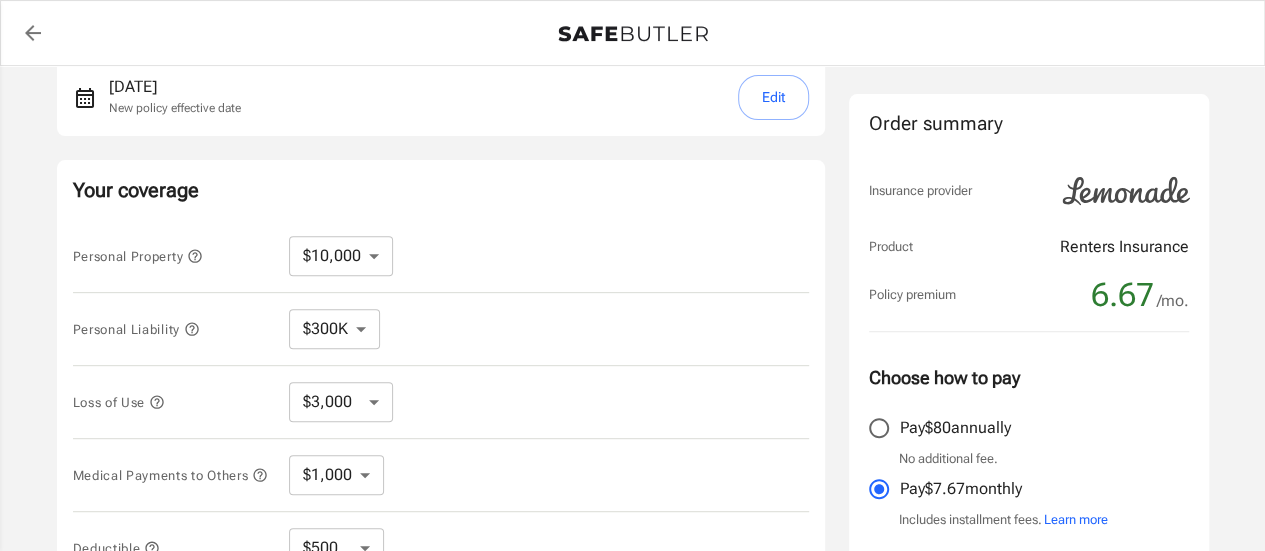 click on "$10,000 $15,000 $20,000 $25,000 $30,000 $40,000 $50,000 $100K $150K $200K $250K" at bounding box center (341, 256) 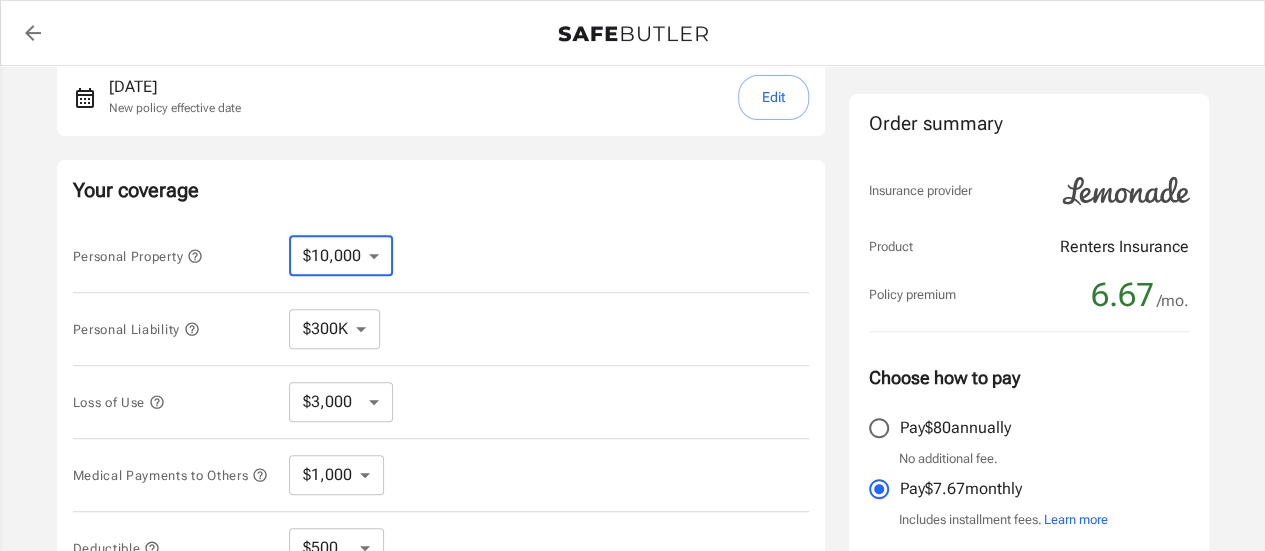 drag, startPoint x: 331, startPoint y: 254, endPoint x: 416, endPoint y: 249, distance: 85.146935 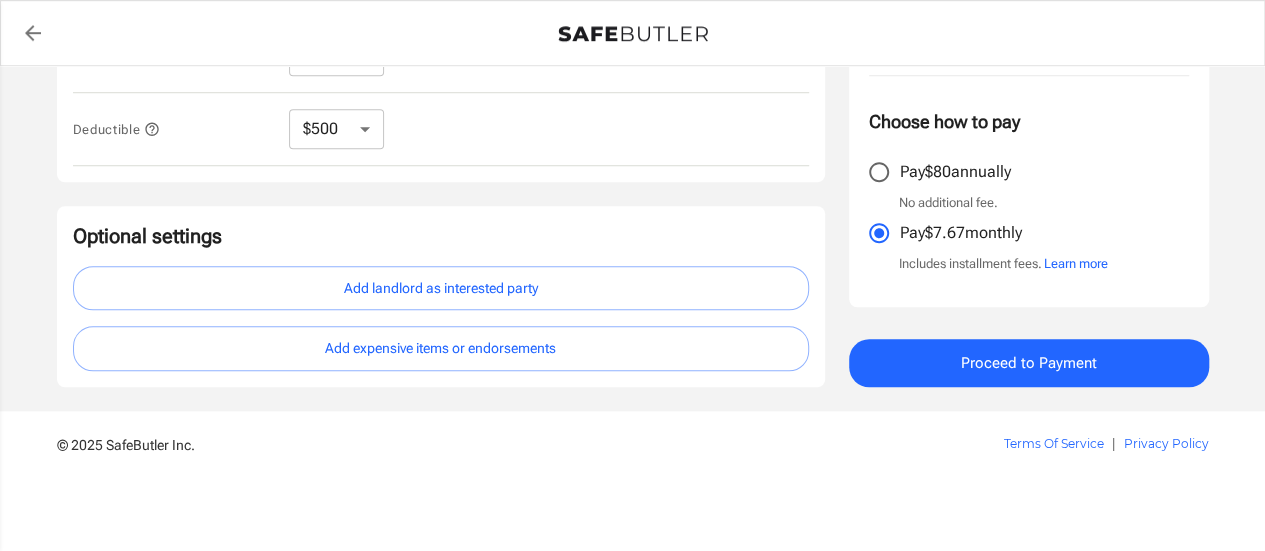 scroll, scrollTop: 721, scrollLeft: 0, axis: vertical 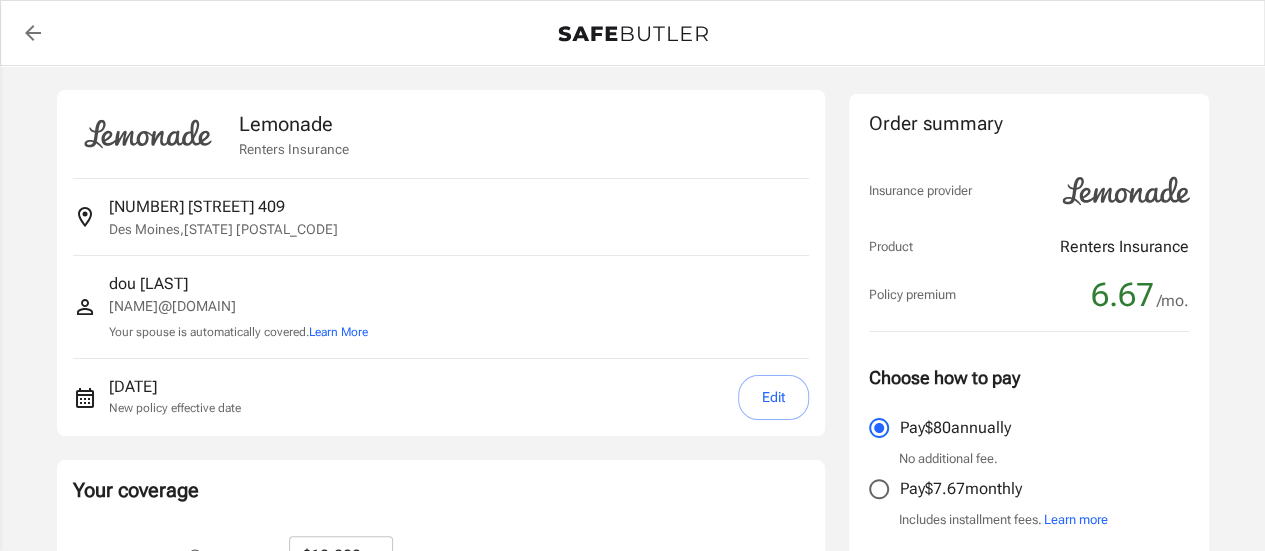 click at bounding box center (1126, 191) 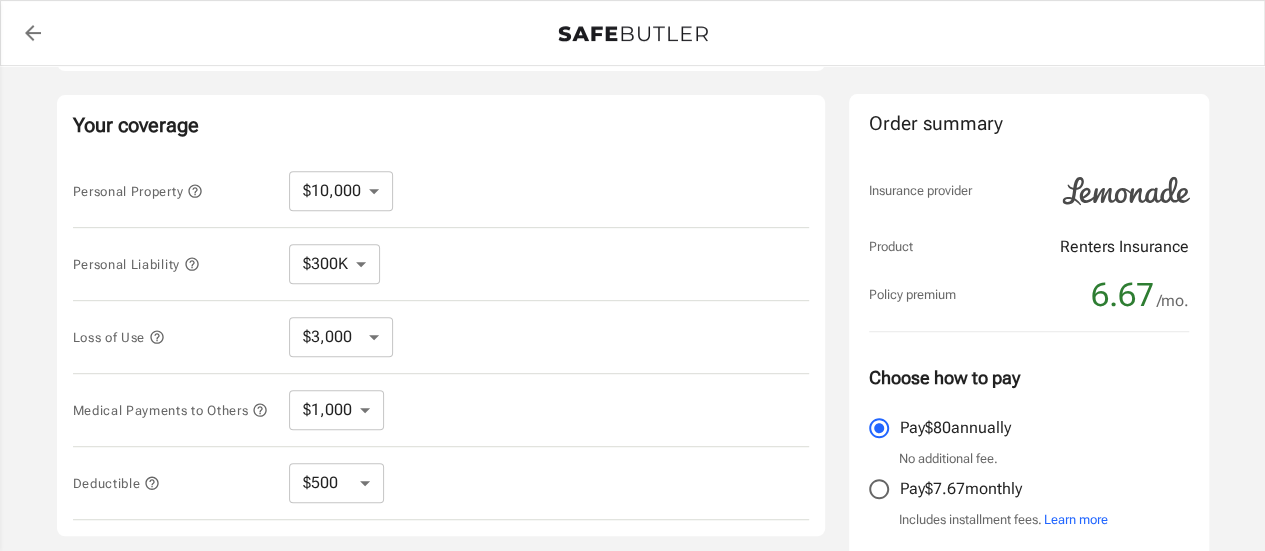 scroll, scrollTop: 400, scrollLeft: 0, axis: vertical 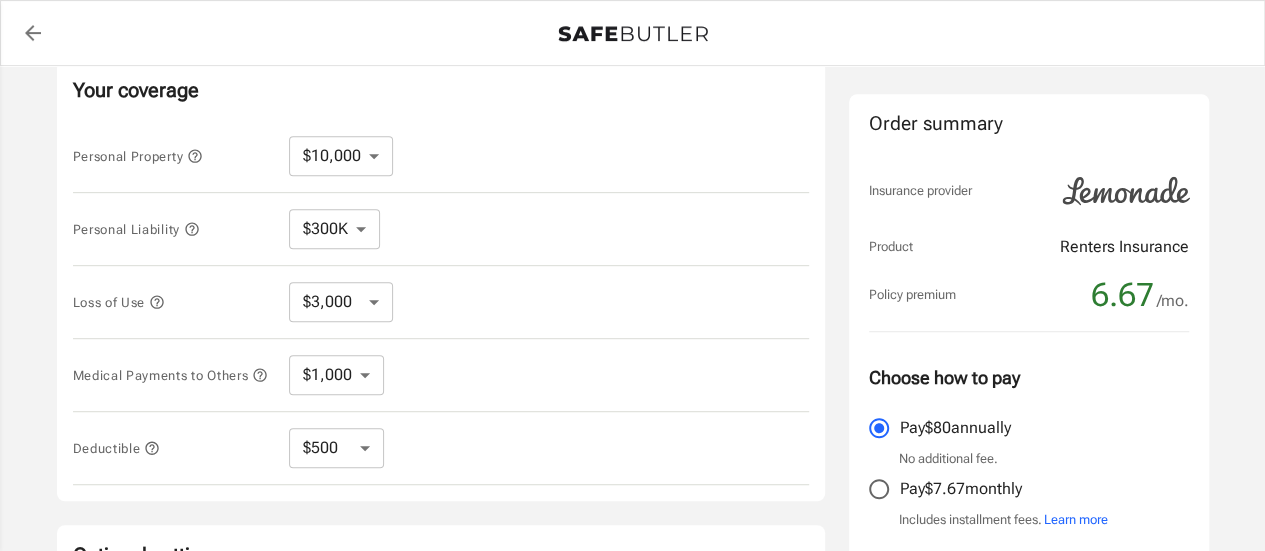 click on "$10,000 $15,000 $20,000 $25,000 $30,000 $40,000 $50,000 $100K $150K $200K $250K" at bounding box center [341, 156] 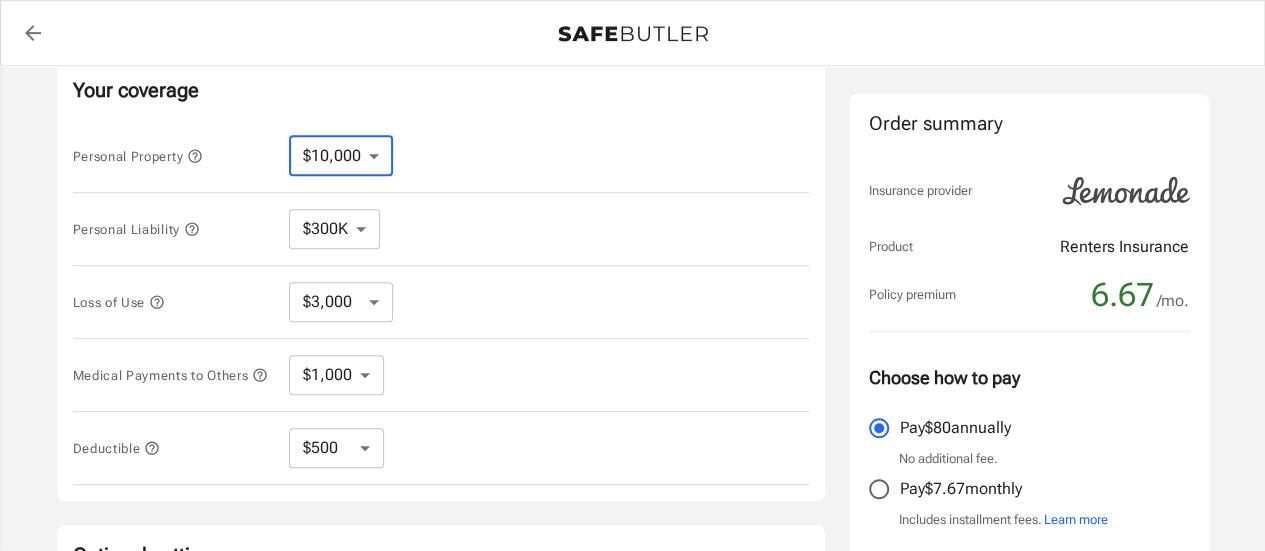 click on "Your coverage Personal Property   $10,000 $15,000 $20,000 $25,000 $30,000 $40,000 $50,000 $100K $150K $200K $250K Personal Liability   $100K $200K $300K $400K $500K $1M ​ Loss of Use   $3,000 $6,000 $12,000 $21,000 $36,000 $60,000 $96,000 $153K $198K ​ Medical Payments to Others   $1,000 $2,000 $3,000 $4,000 $5,000 ​ Deductible   $250 $500 $1,000 $2,500 ​" at bounding box center (441, 280) 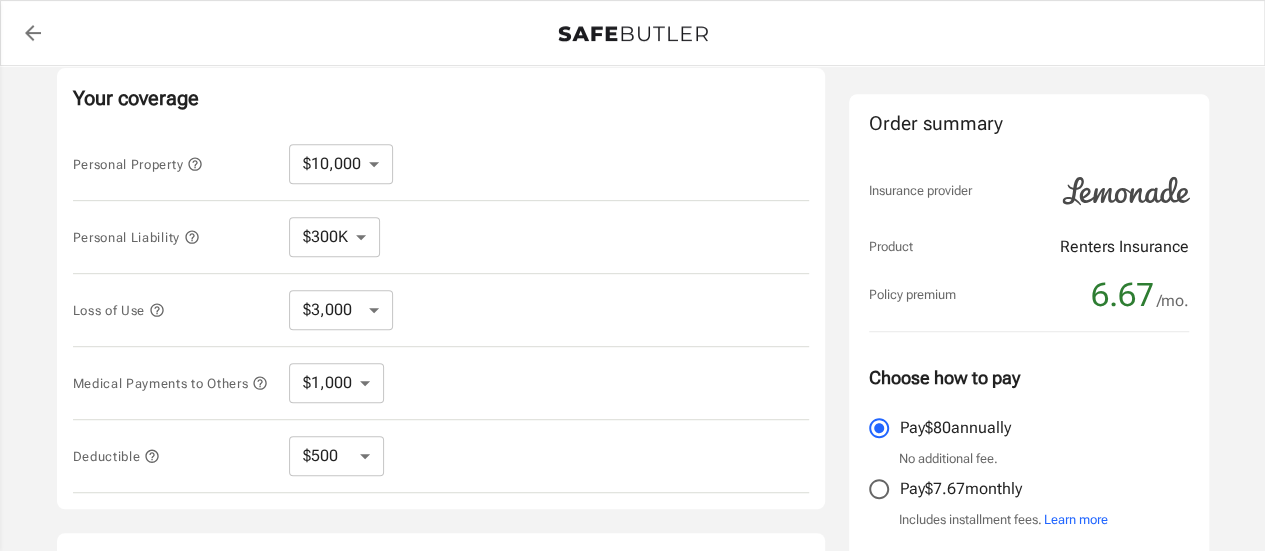 scroll, scrollTop: 421, scrollLeft: 0, axis: vertical 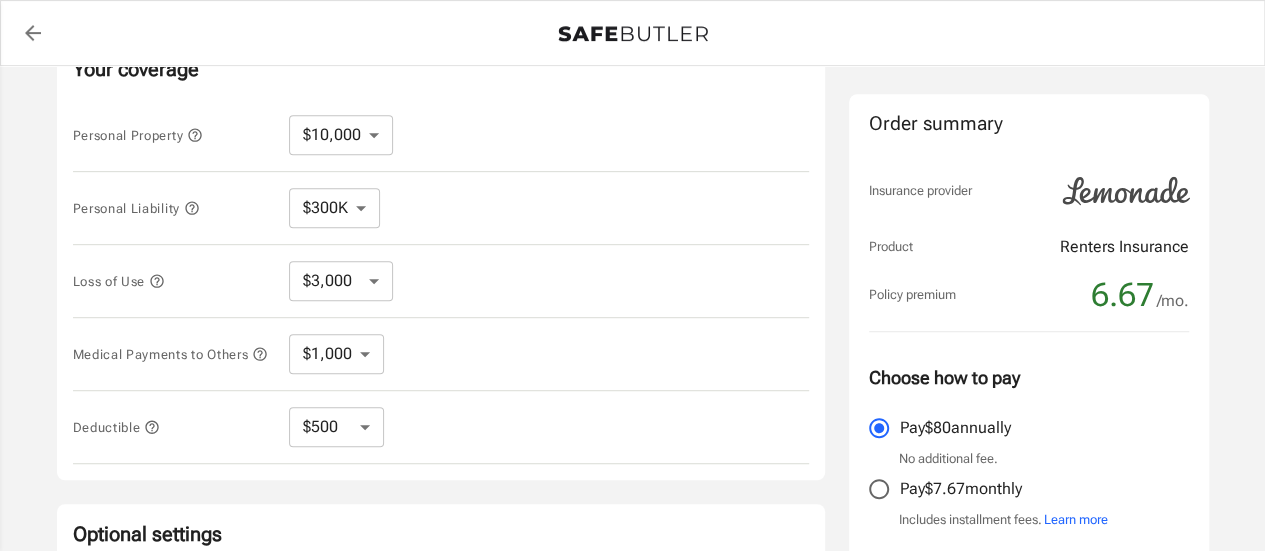click at bounding box center [33, 33] 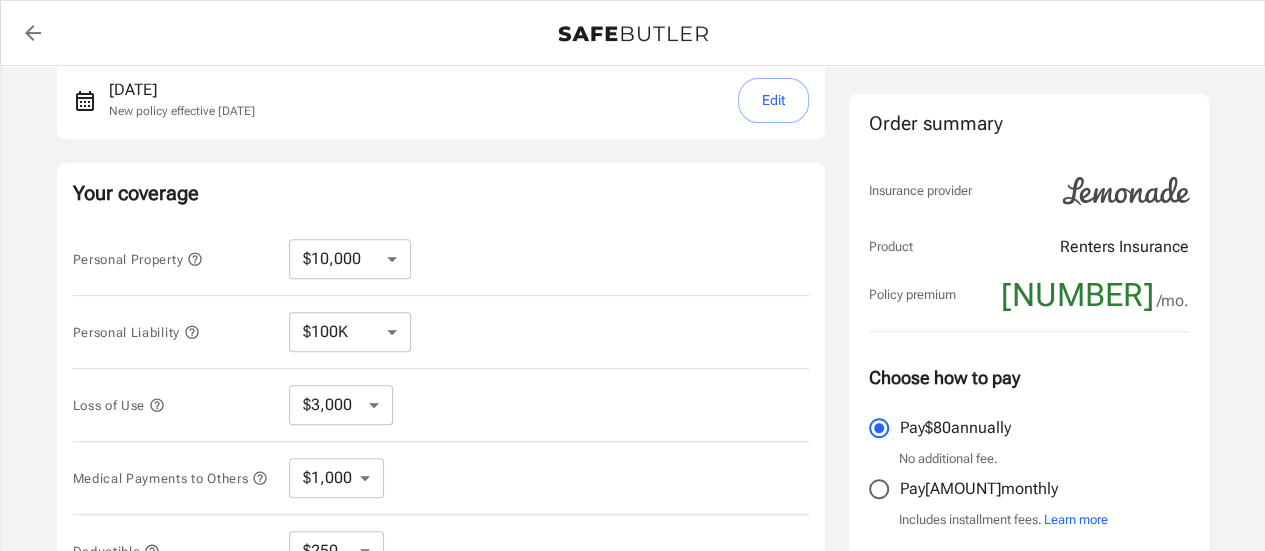 scroll, scrollTop: 300, scrollLeft: 0, axis: vertical 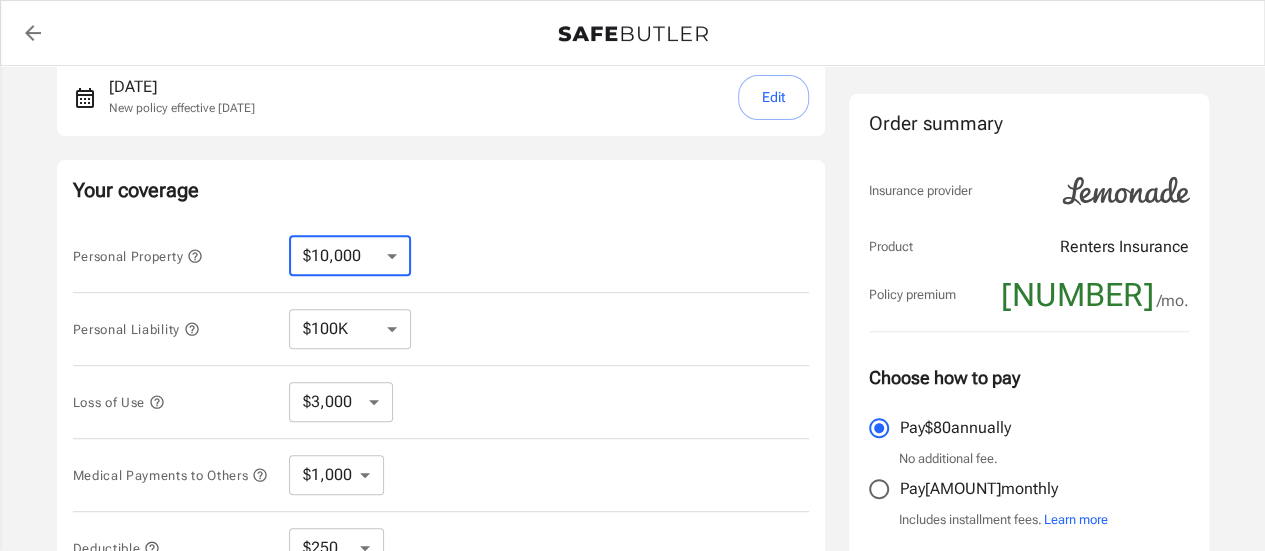 click on "$10,000 $15,000 $20,000 $25,000 $30,000 $40,000 $50,000 $100K $150K $200K $250K" at bounding box center (350, 256) 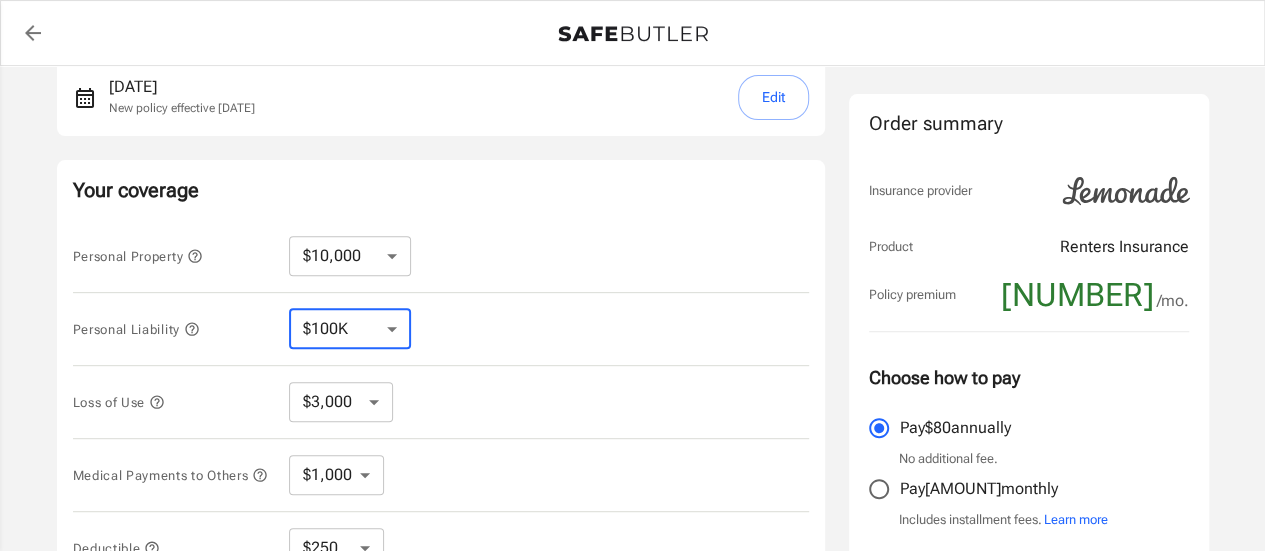 click on "Personal Liability   $100K $200K $300K $400K $500K $1M ​" at bounding box center [441, 329] 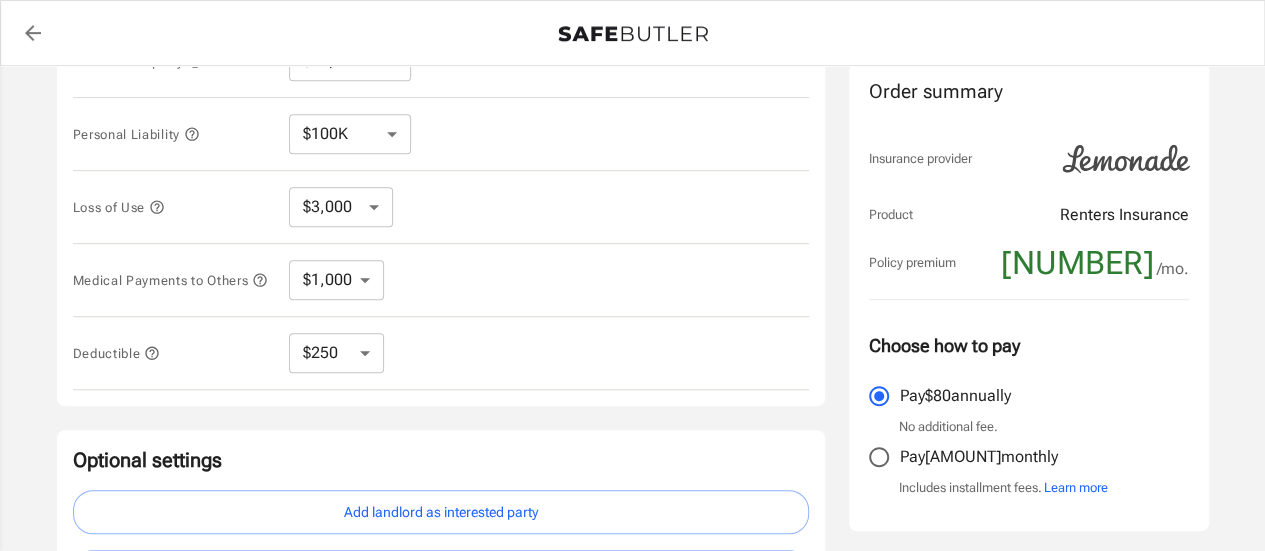 scroll, scrollTop: 500, scrollLeft: 0, axis: vertical 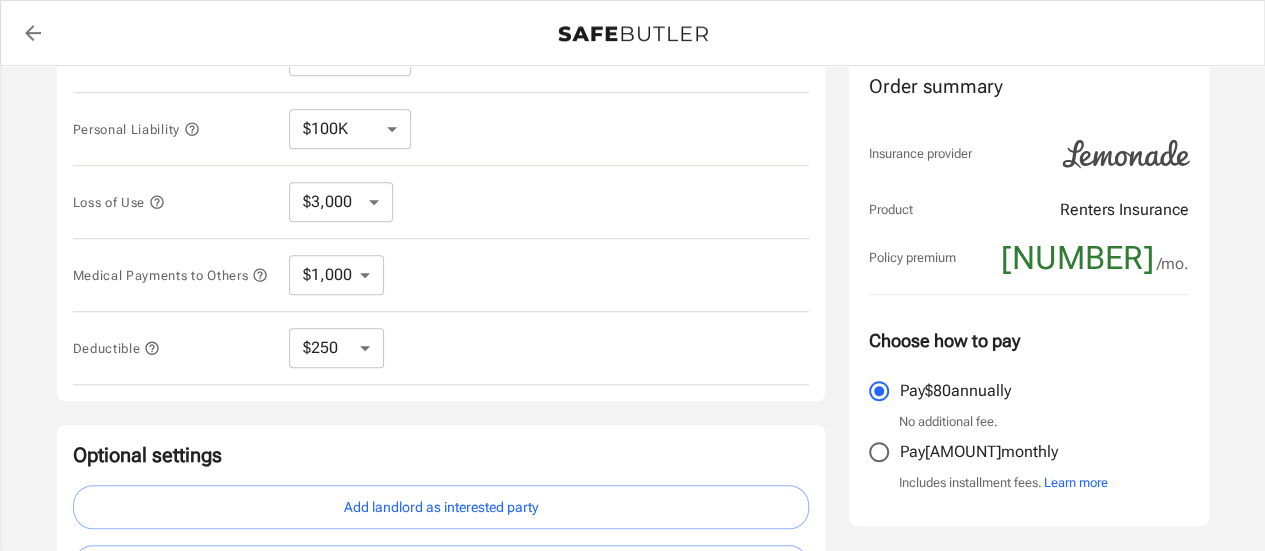 click on "$3,000 $6,000 $12,000 $21,000 $36,000 $60,000 $96,000 $153K $198K" at bounding box center (341, 202) 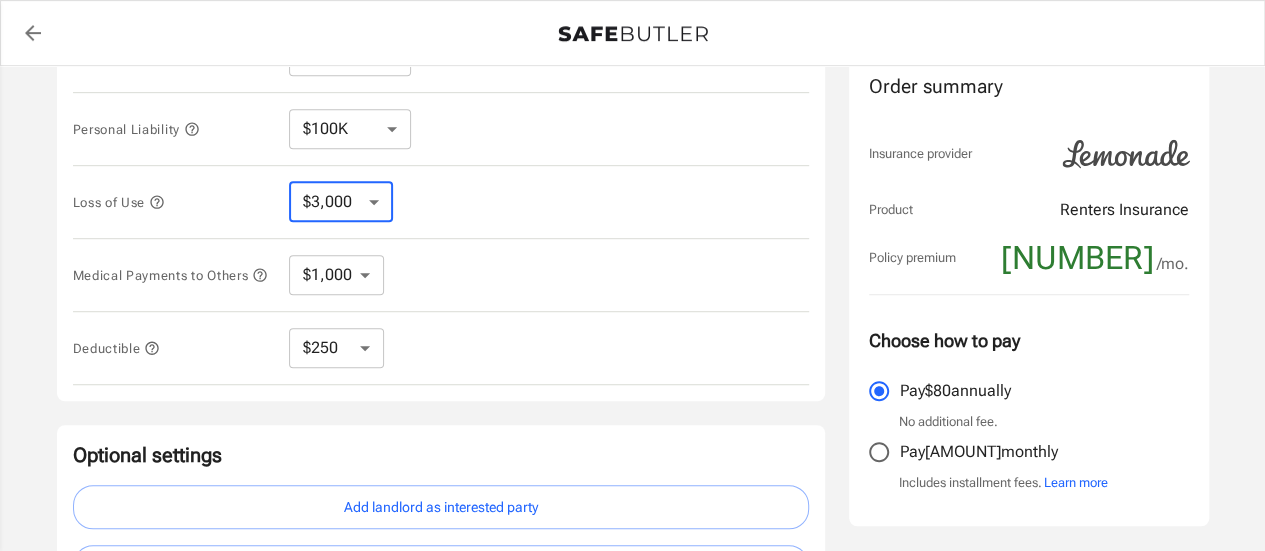 click on "$3,000 $6,000 $12,000 $21,000 $36,000 $60,000 $96,000 $153K $198K" at bounding box center (341, 202) 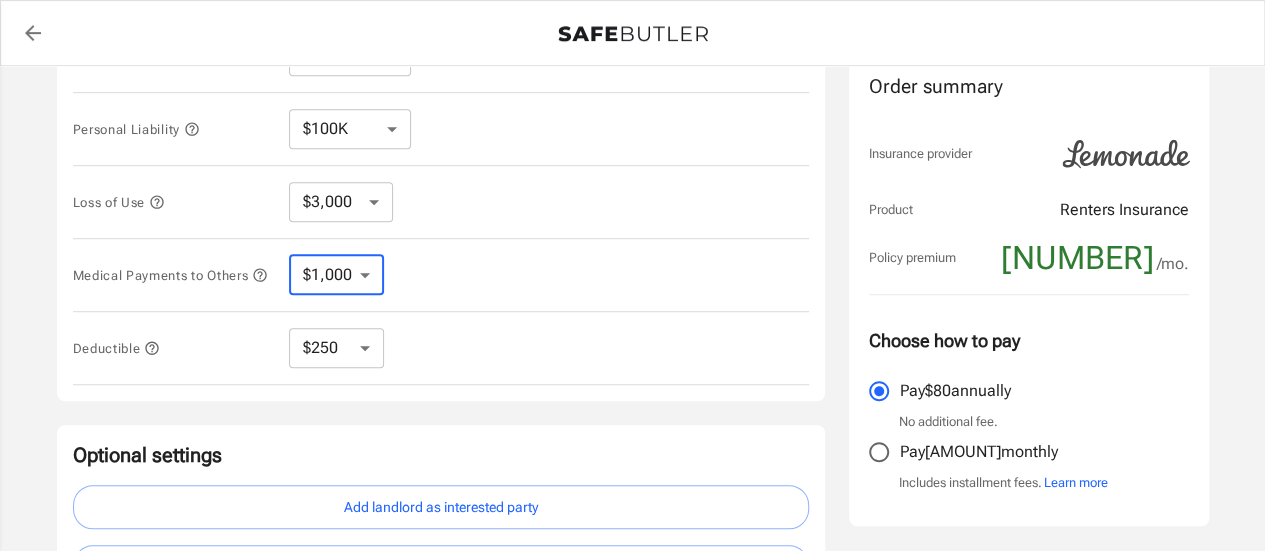 click on "$1,000 $2,000 $3,000 $4,000 $5,000" at bounding box center (336, 275) 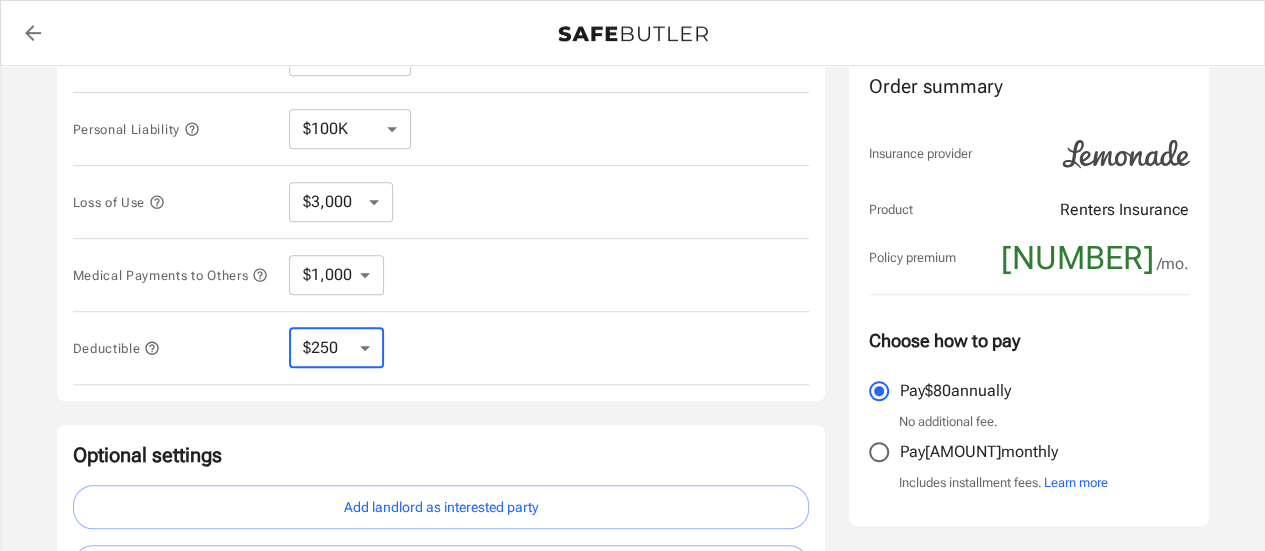 click on "$250 $500 $1,000 $2,500" at bounding box center [336, 348] 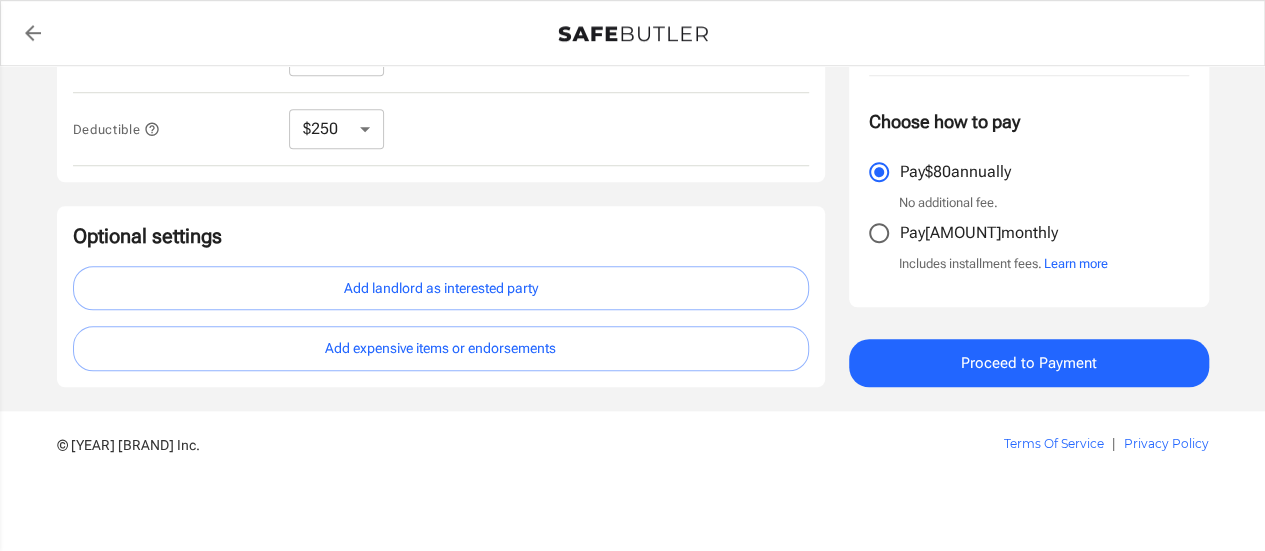 scroll, scrollTop: 721, scrollLeft: 0, axis: vertical 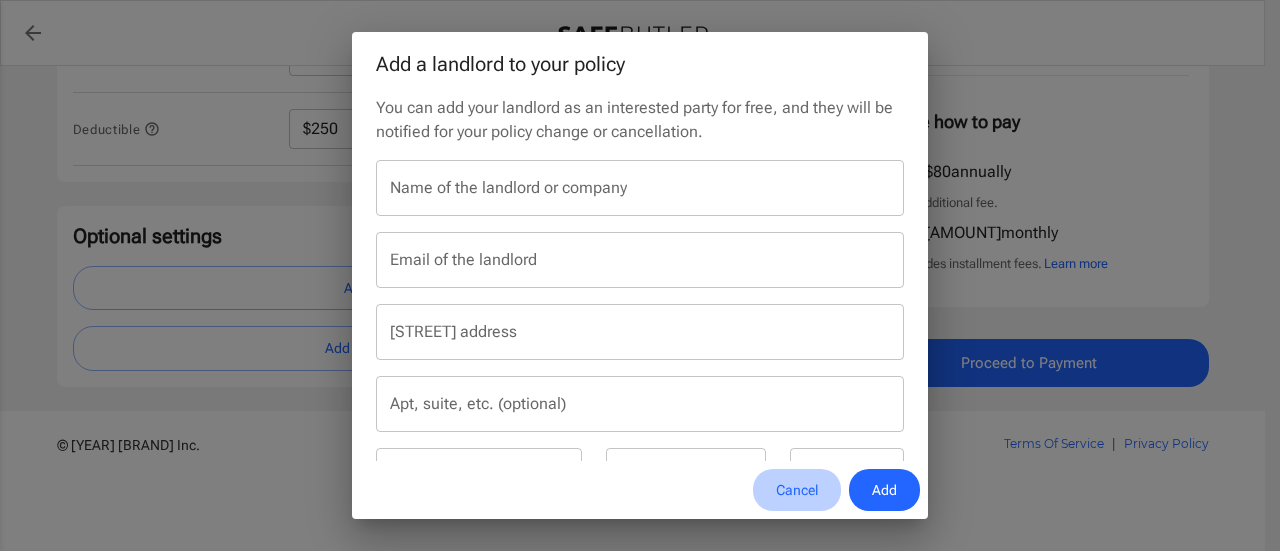 click on "Cancel" at bounding box center (797, 490) 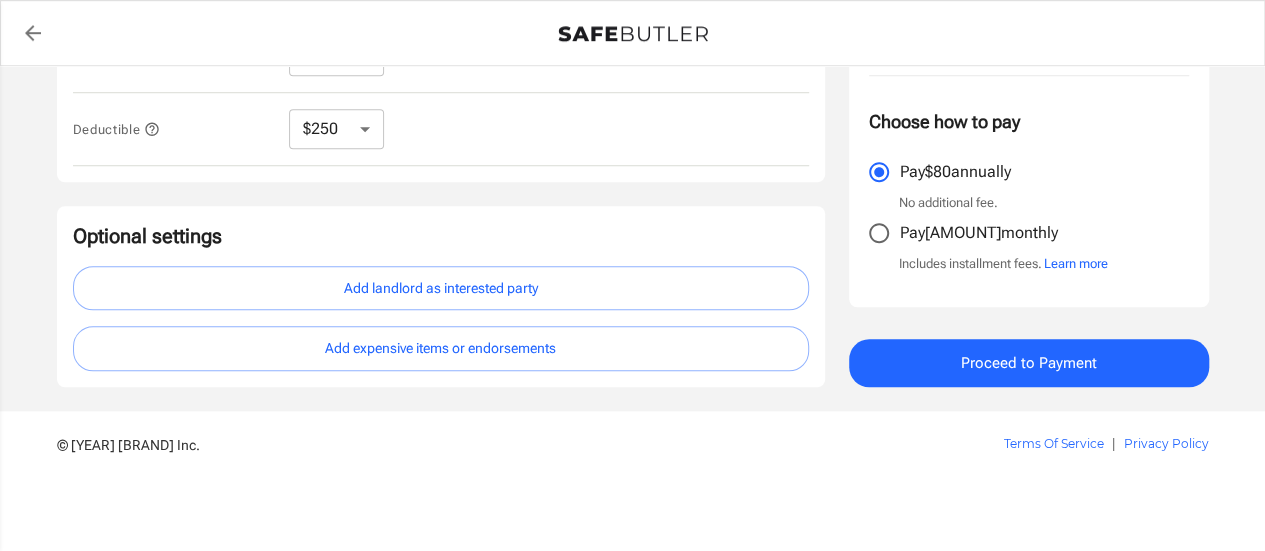 click on "Proceed to Payment" at bounding box center (1029, 363) 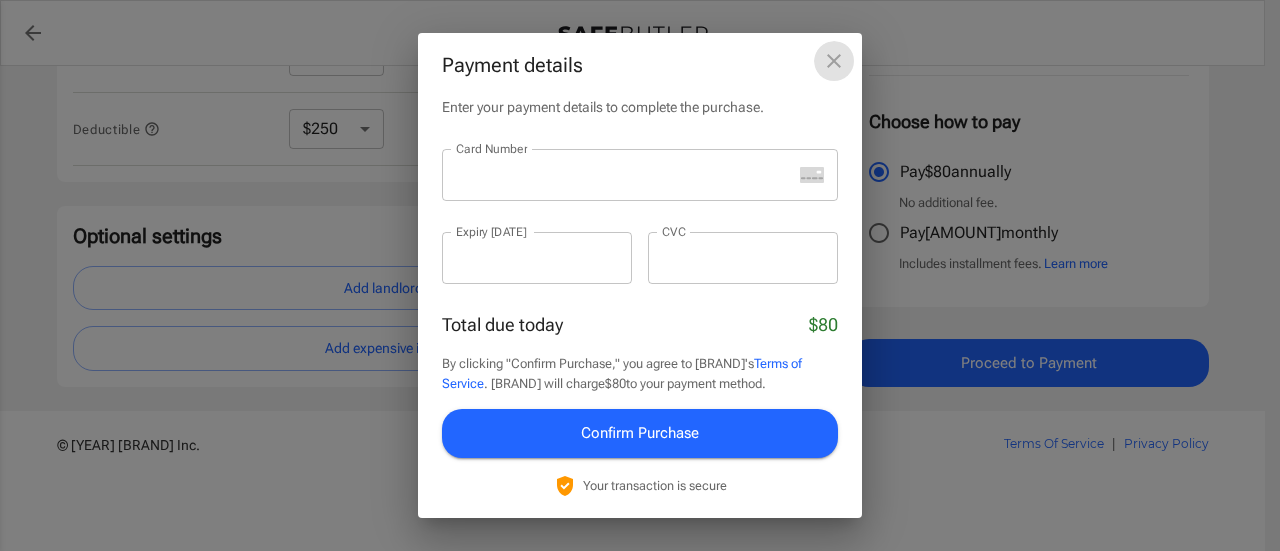 click at bounding box center [834, 61] 